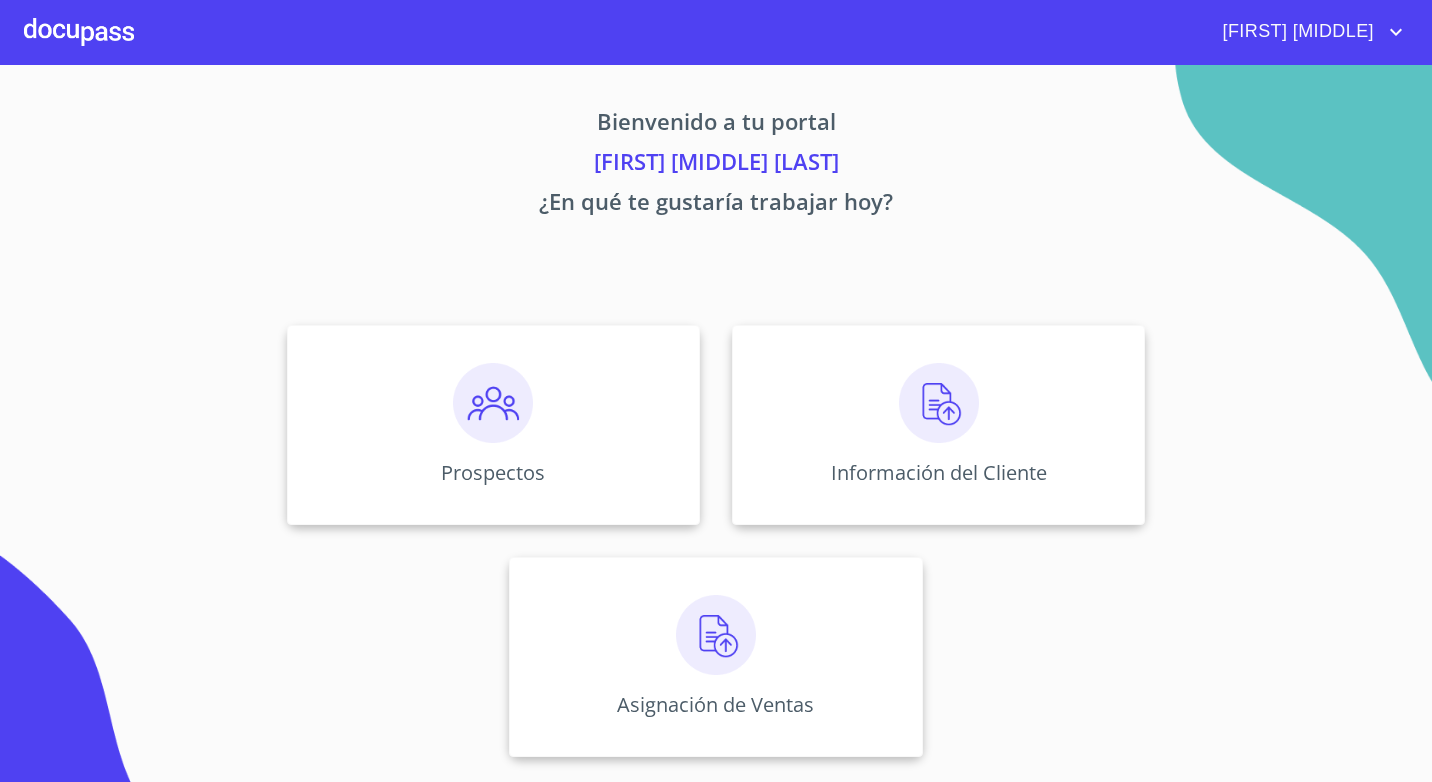 scroll, scrollTop: 0, scrollLeft: 0, axis: both 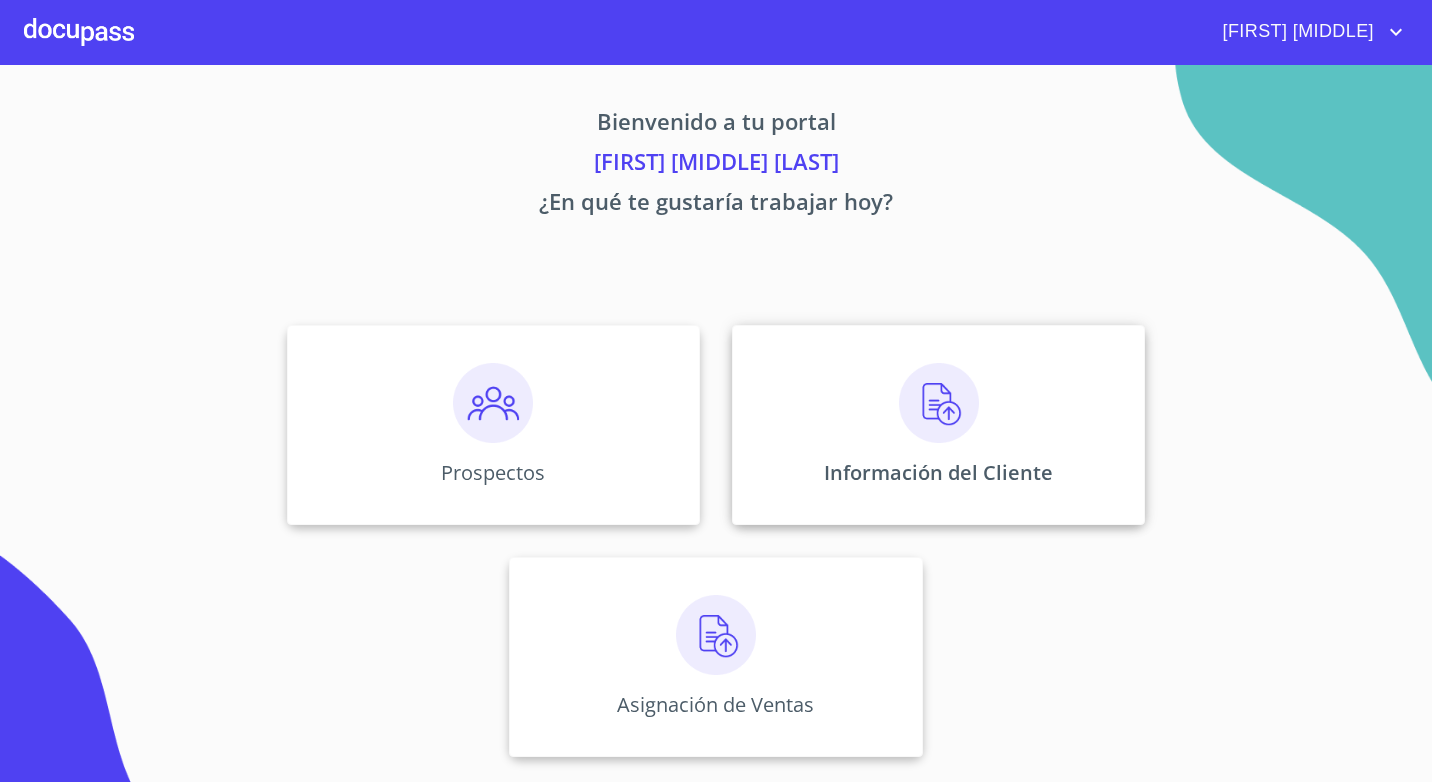 click on "Información del Cliente" at bounding box center [938, 425] 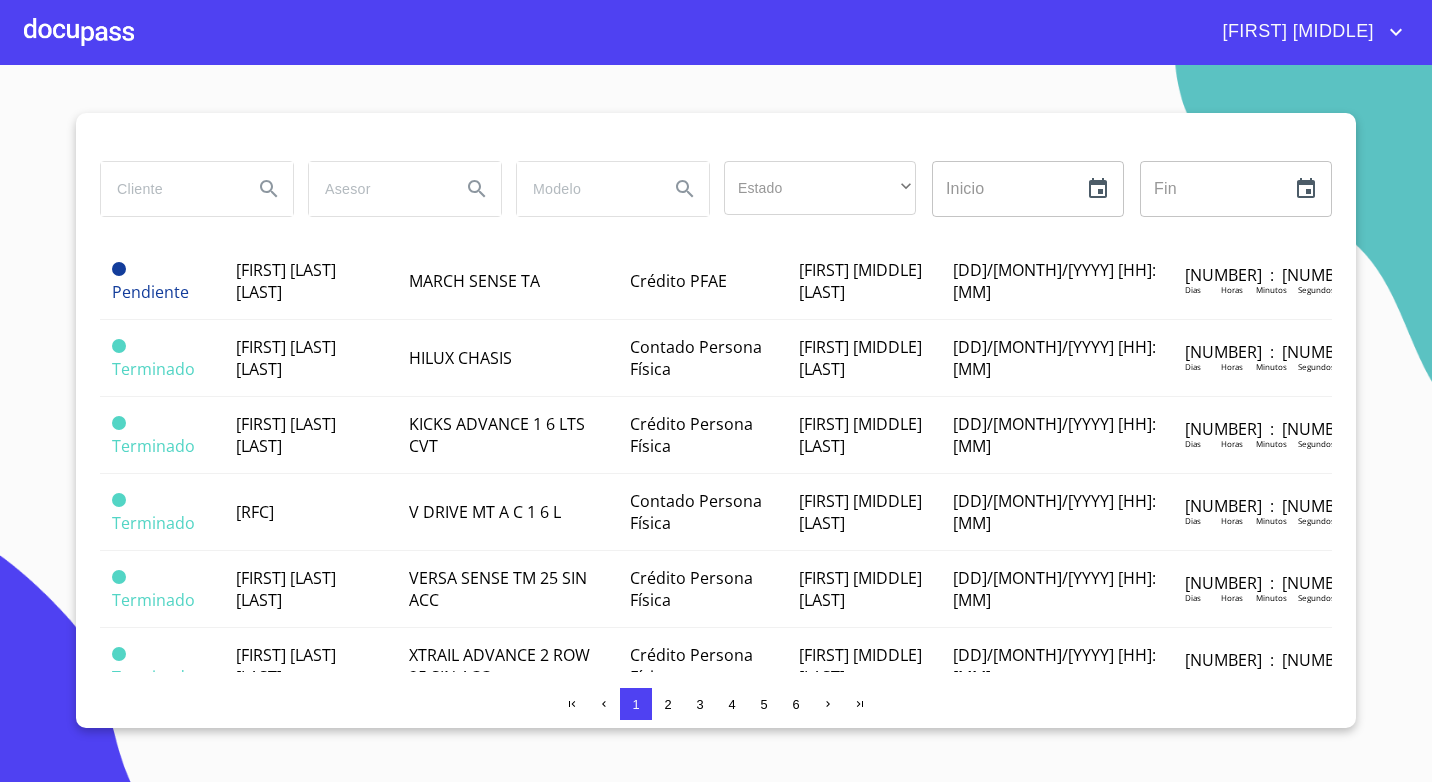 scroll, scrollTop: 1300, scrollLeft: 0, axis: vertical 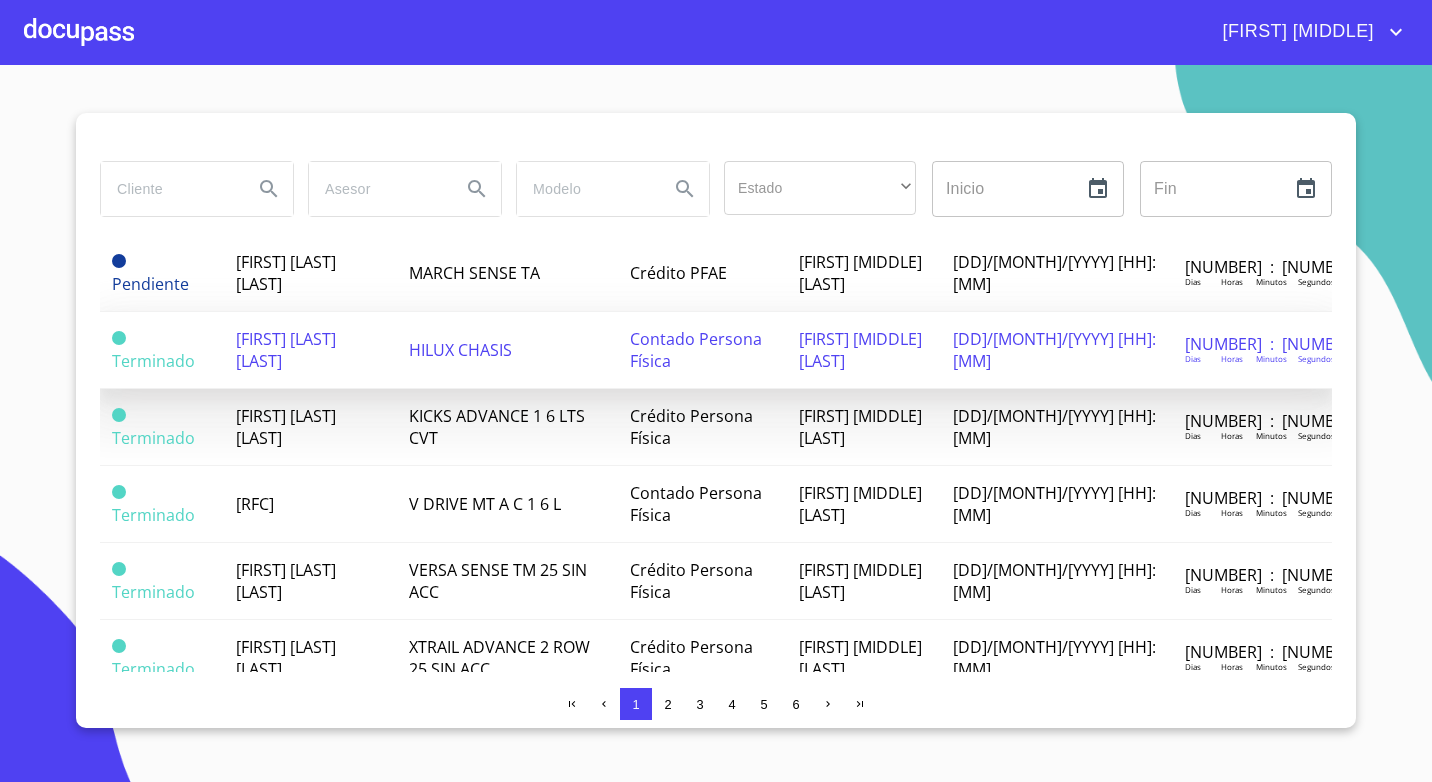 click on "[FIRST] [LAST] [LAST]" at bounding box center (310, 350) 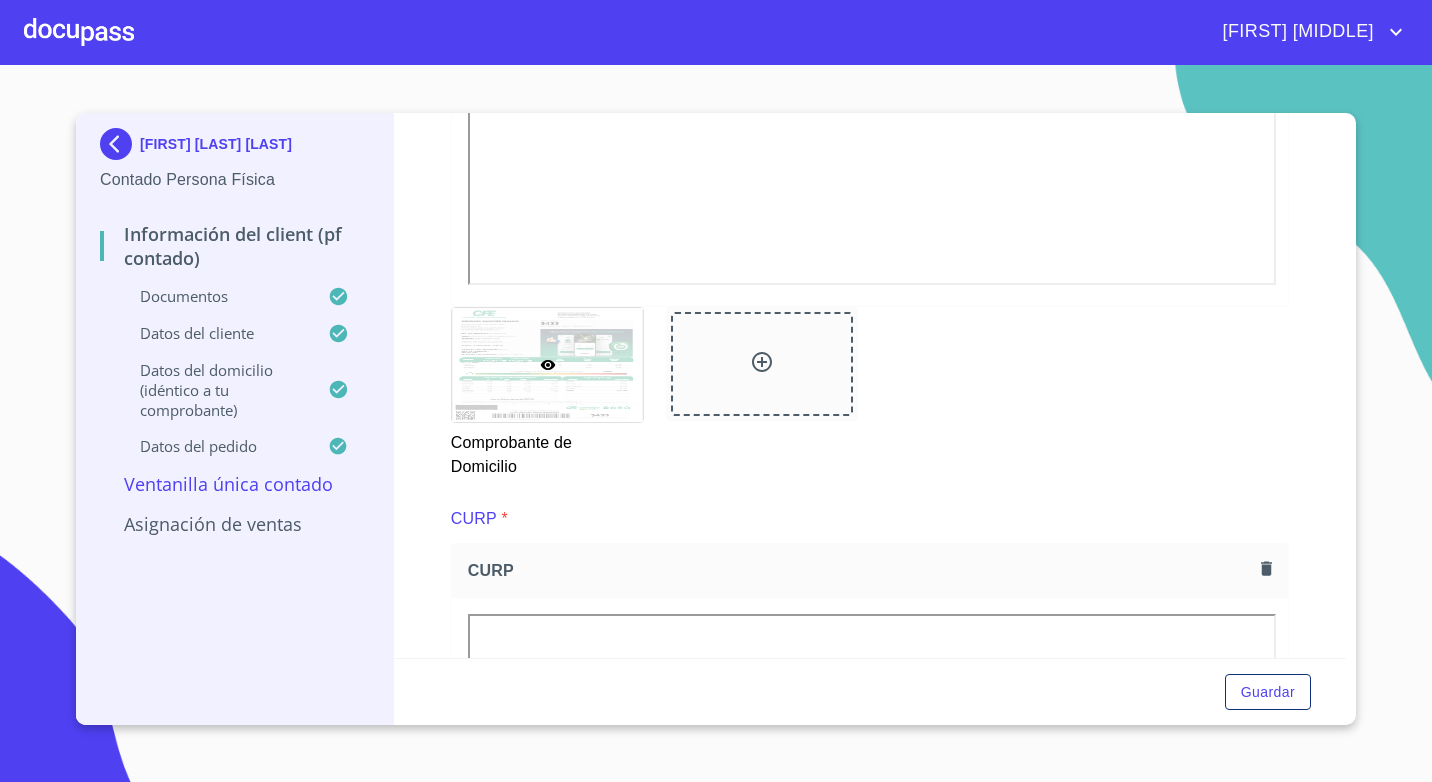 scroll, scrollTop: 1100, scrollLeft: 0, axis: vertical 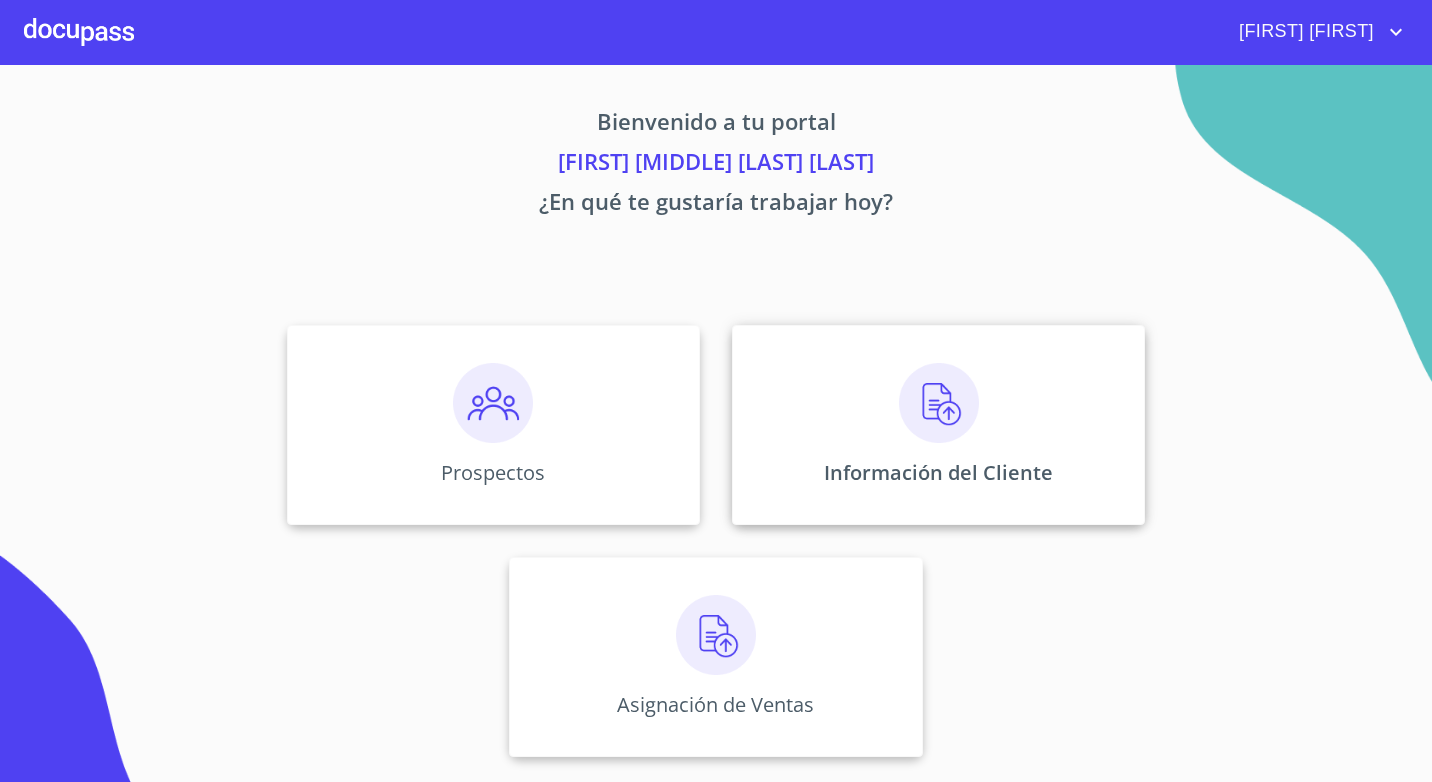 click on "Información del Cliente" at bounding box center [938, 472] 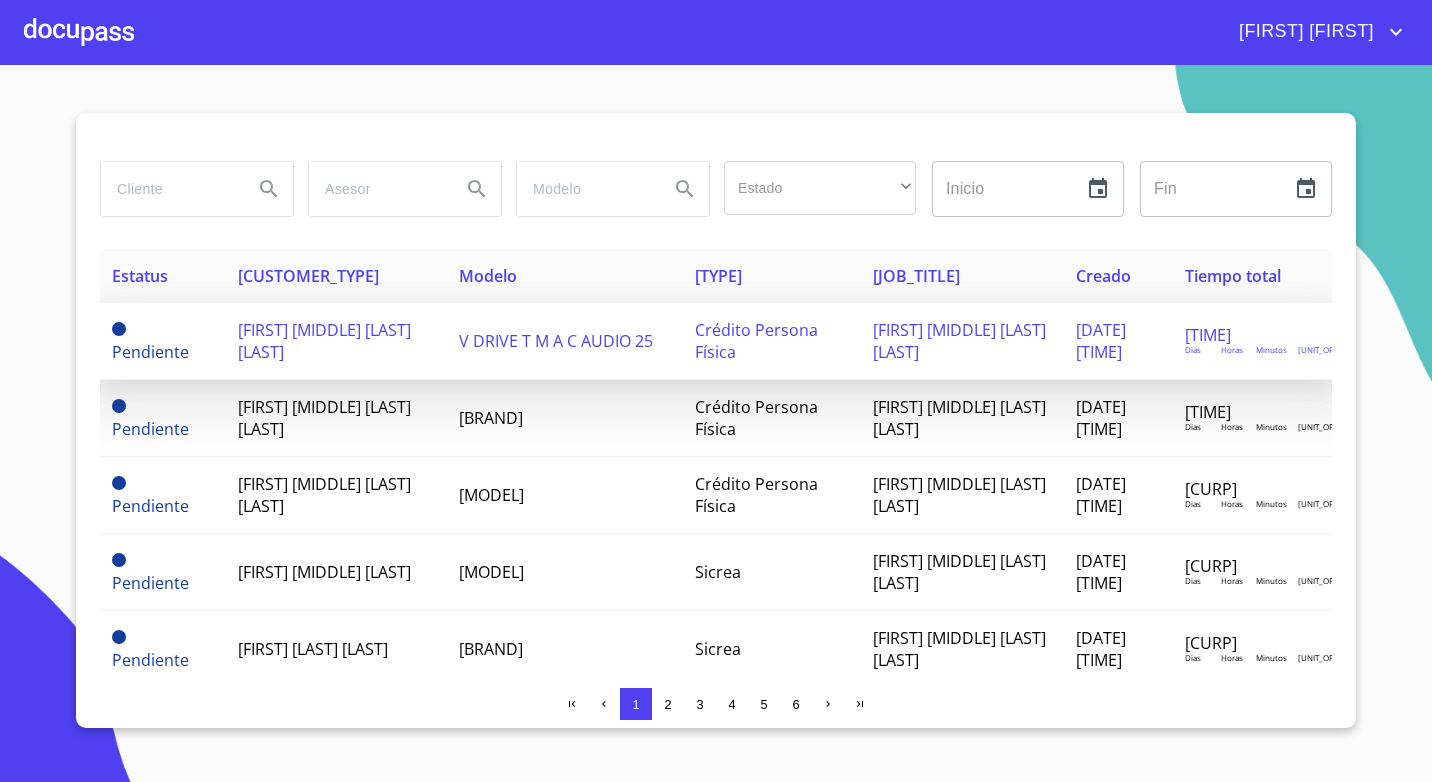 click on "[FIRST] [MIDDLE] [LAST] [LAST]" at bounding box center (324, 341) 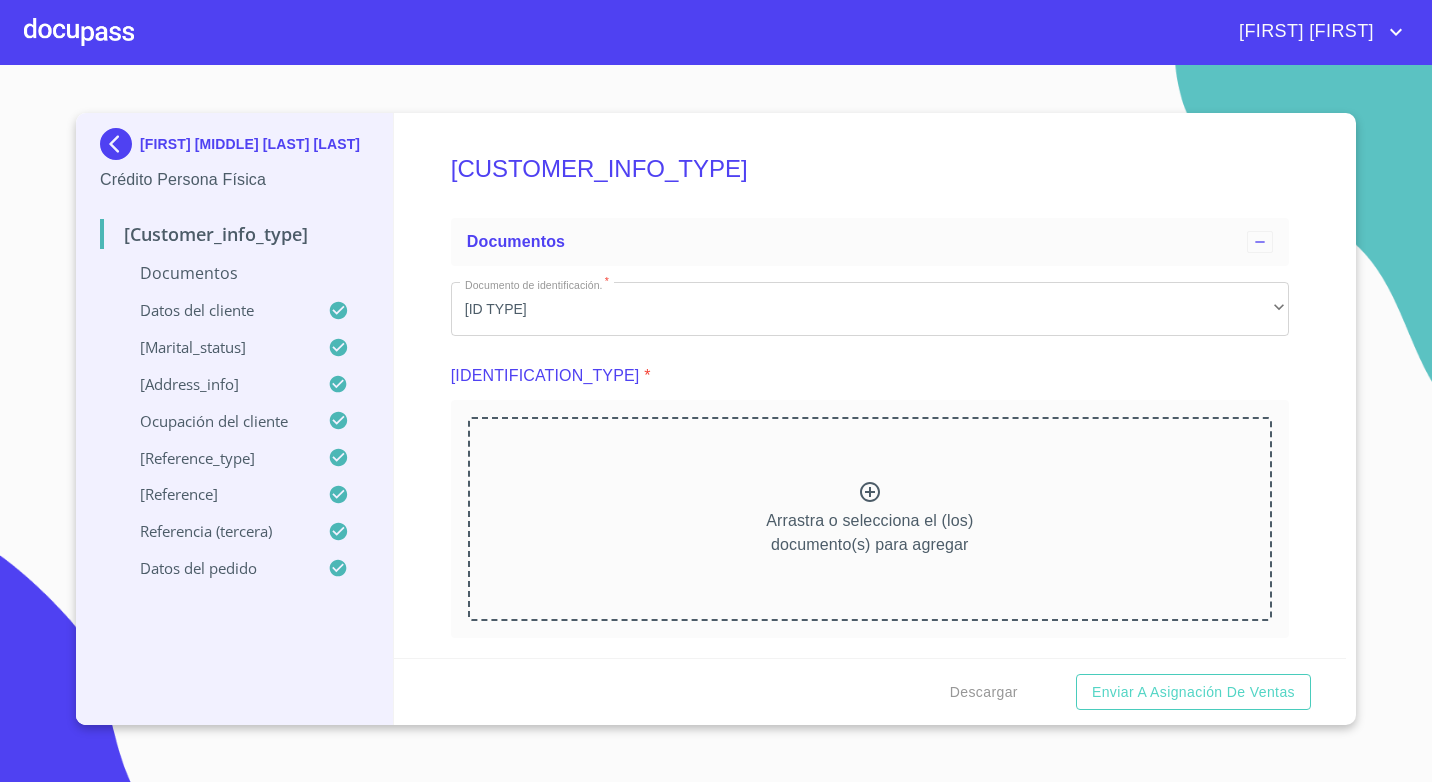 scroll, scrollTop: 0, scrollLeft: 0, axis: both 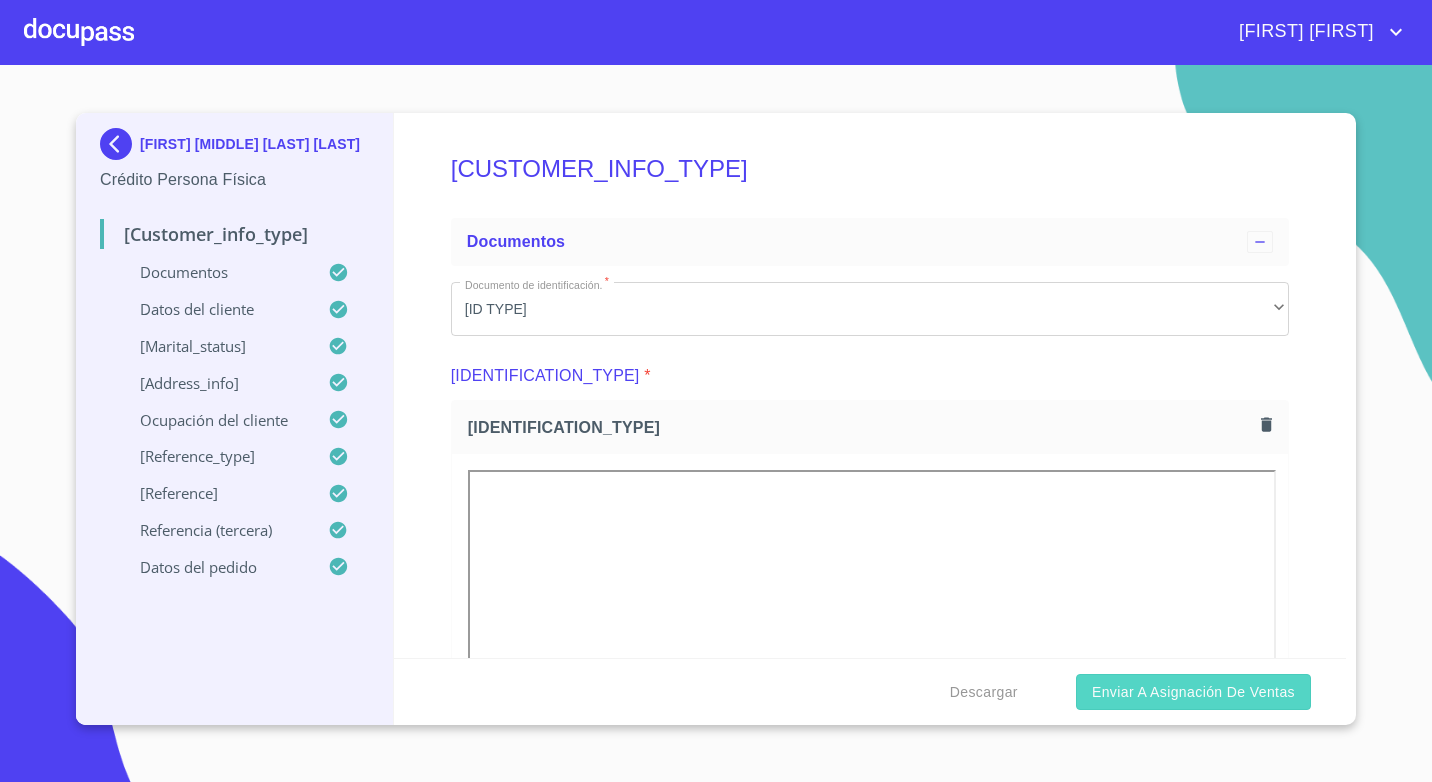 click on "Enviar a Asignación de Ventas" at bounding box center [1193, 692] 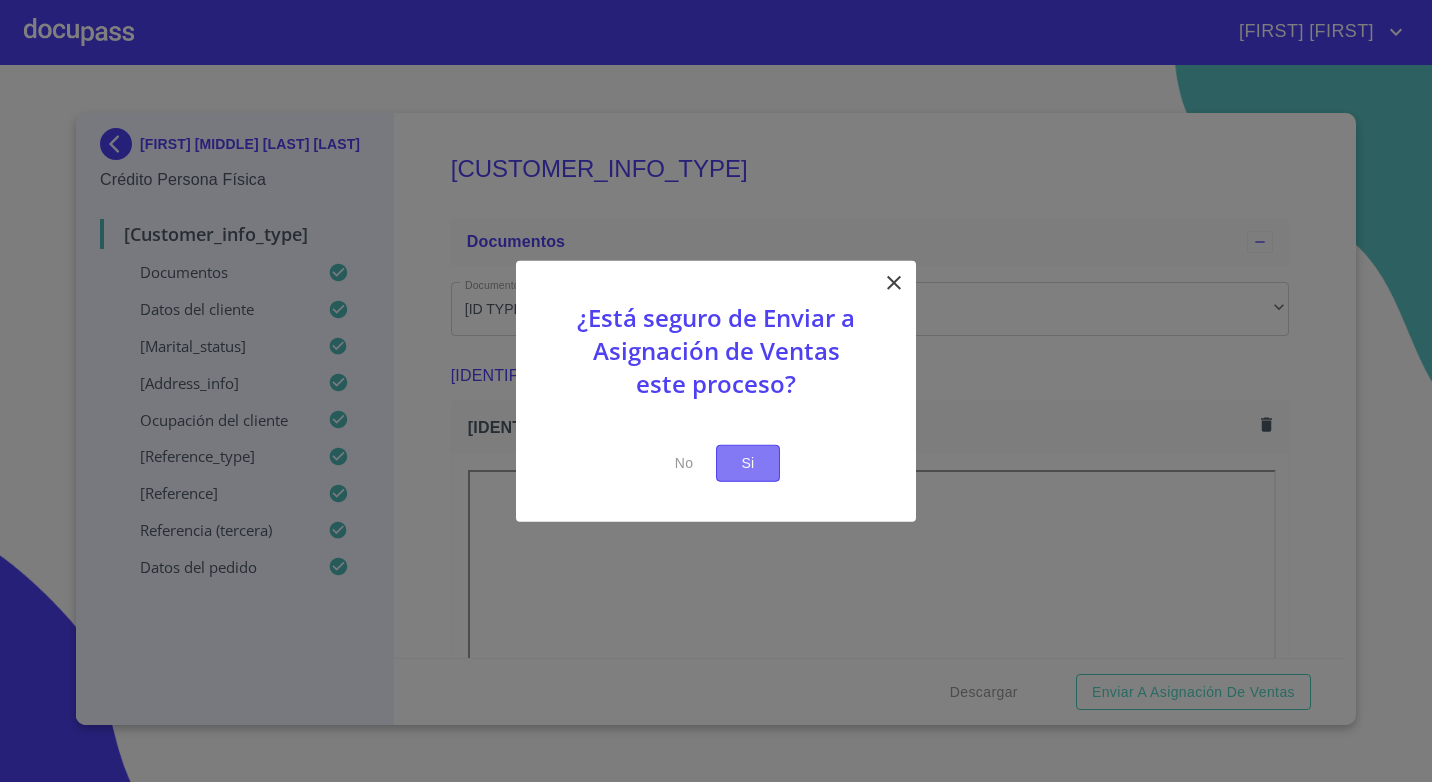 click on "Si" at bounding box center (748, 463) 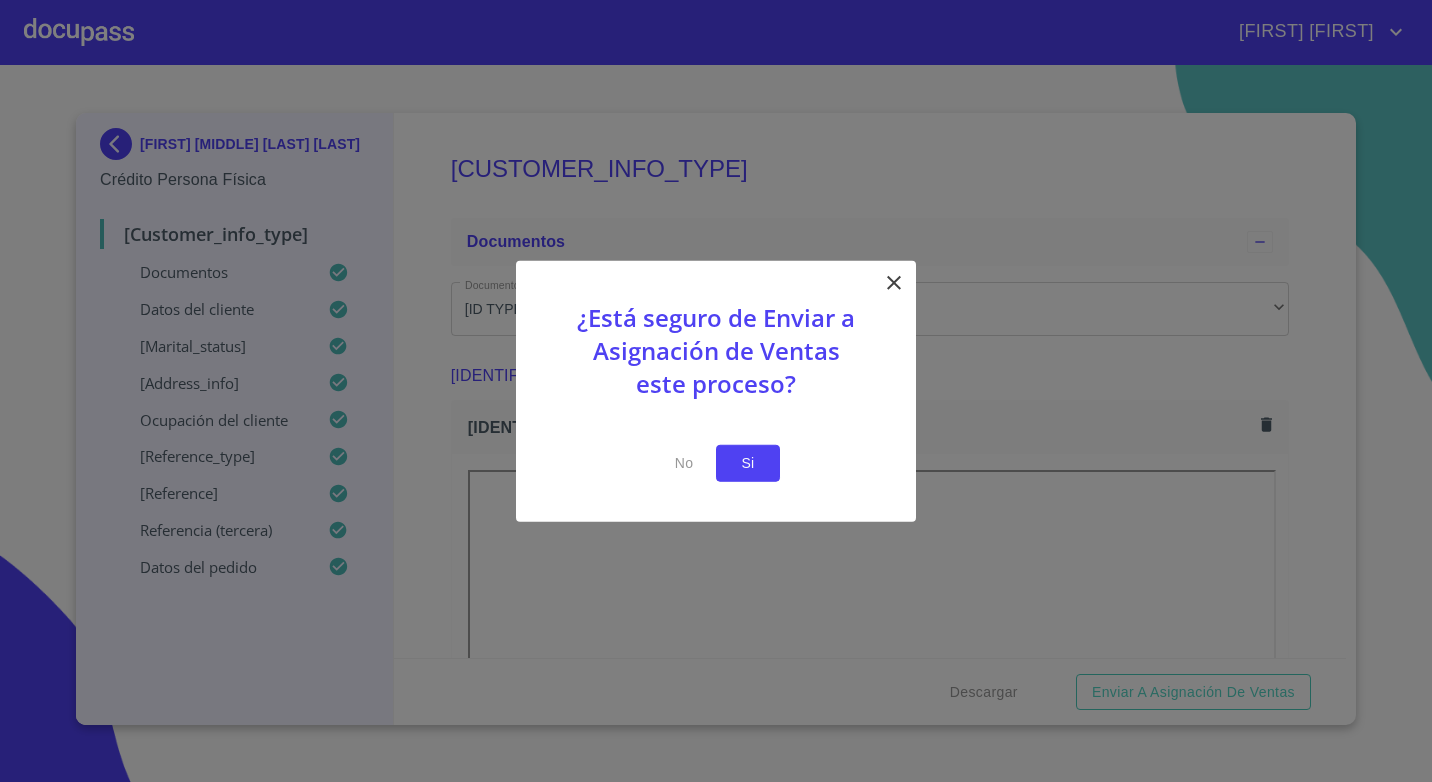 click on "Si" at bounding box center (748, 463) 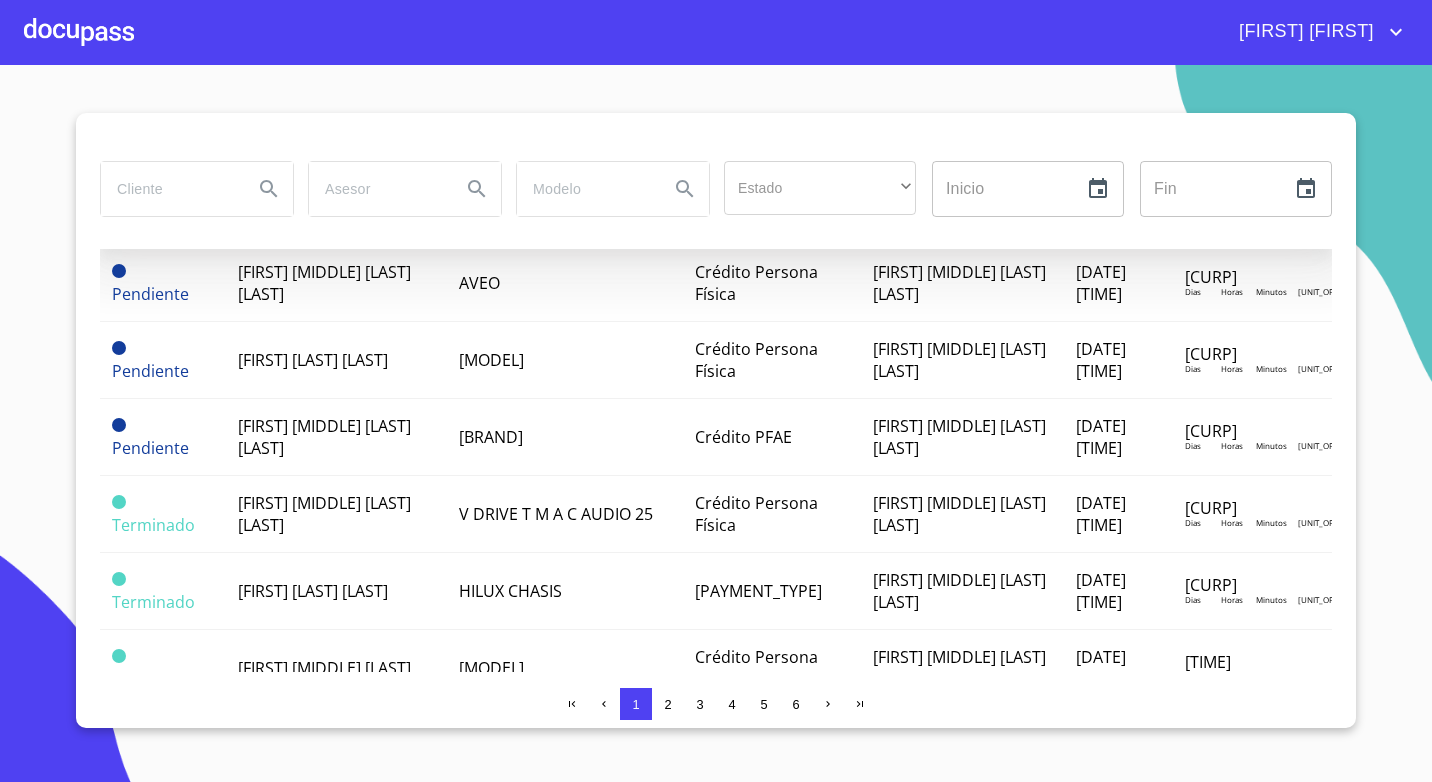 scroll, scrollTop: 1100, scrollLeft: 0, axis: vertical 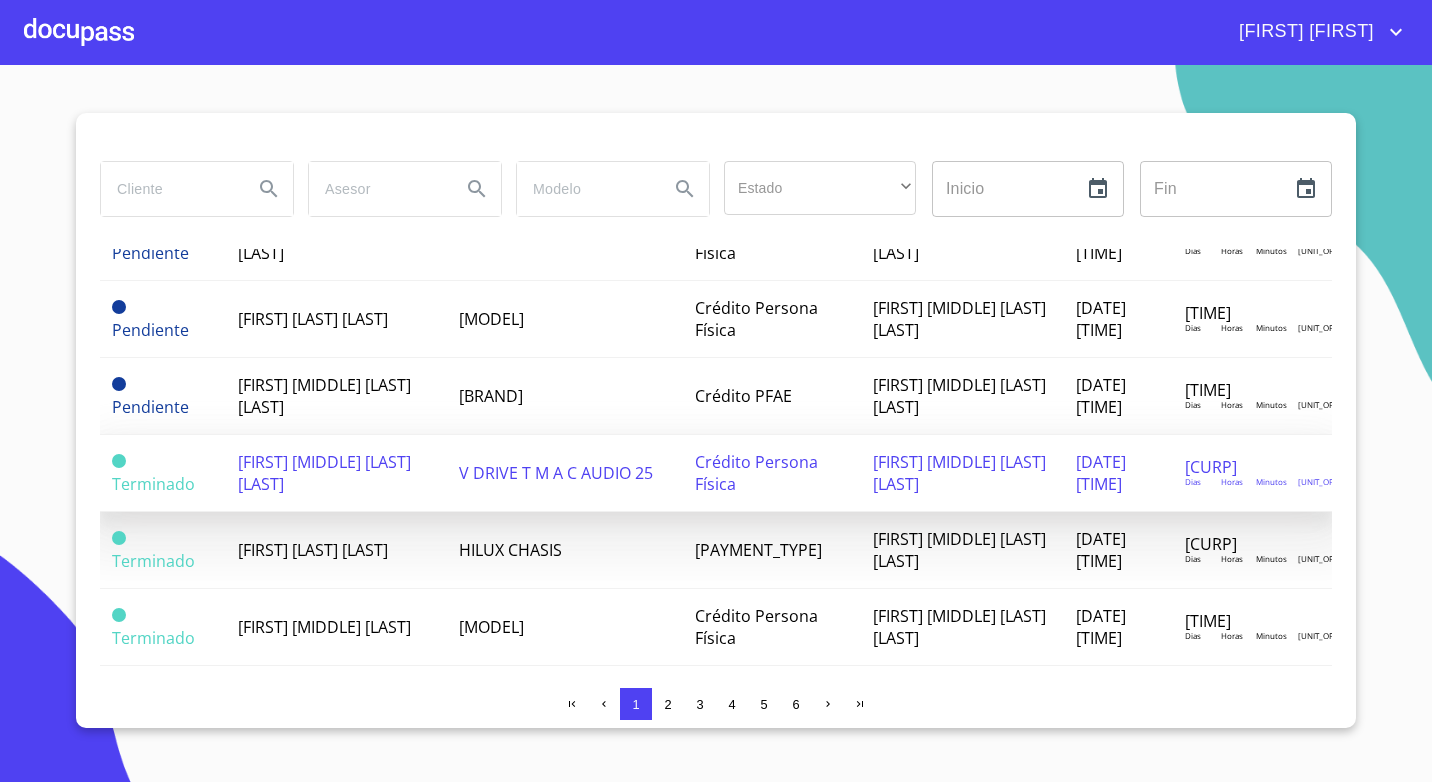 click on "[FIRST] [MIDDLE] [LAST] [LAST]" at bounding box center [336, 473] 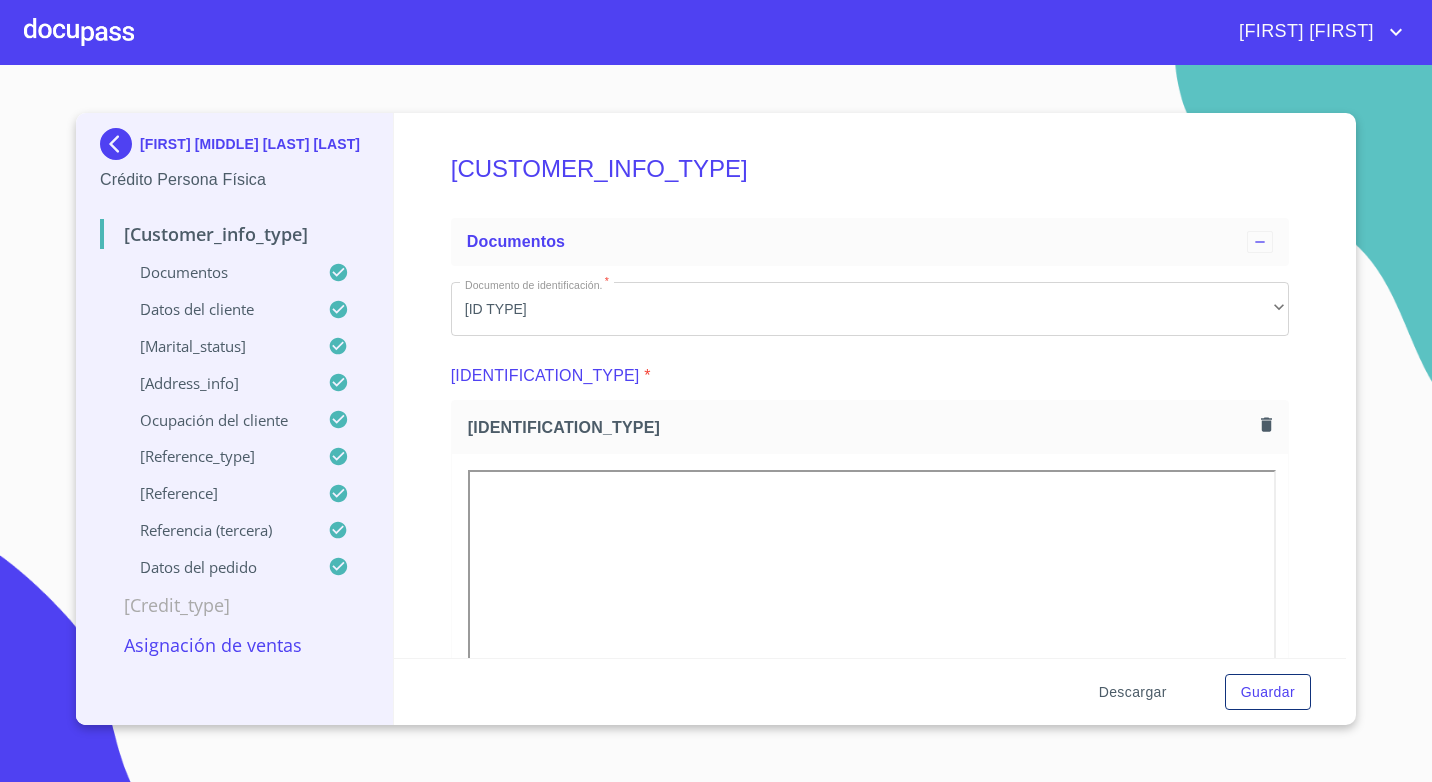click on "Descargar" at bounding box center [1133, 692] 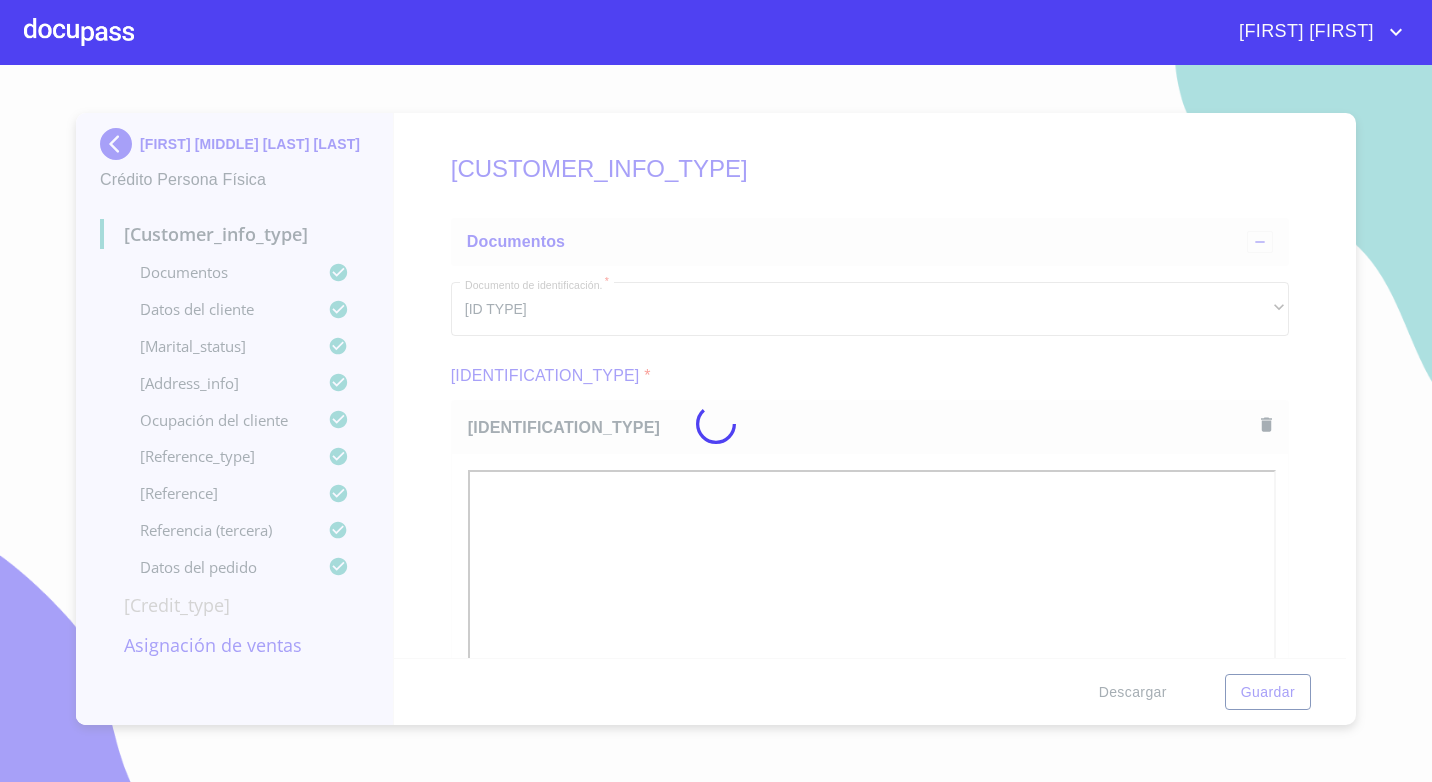 scroll, scrollTop: 0, scrollLeft: 0, axis: both 